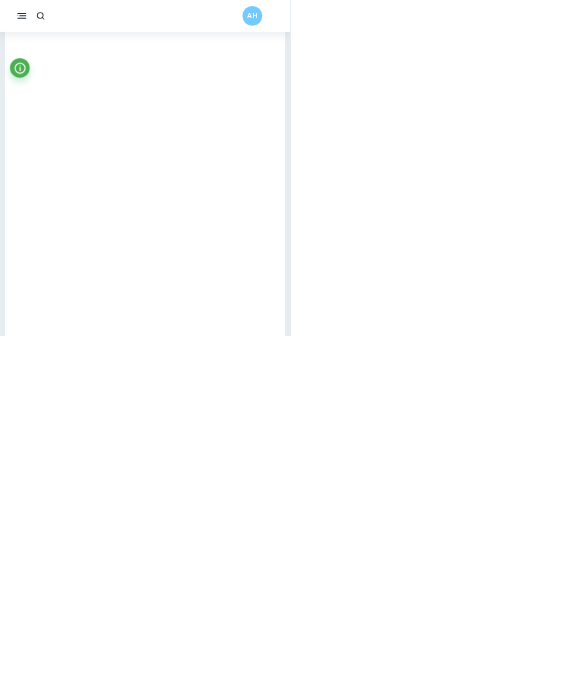 scroll, scrollTop: 0, scrollLeft: 0, axis: both 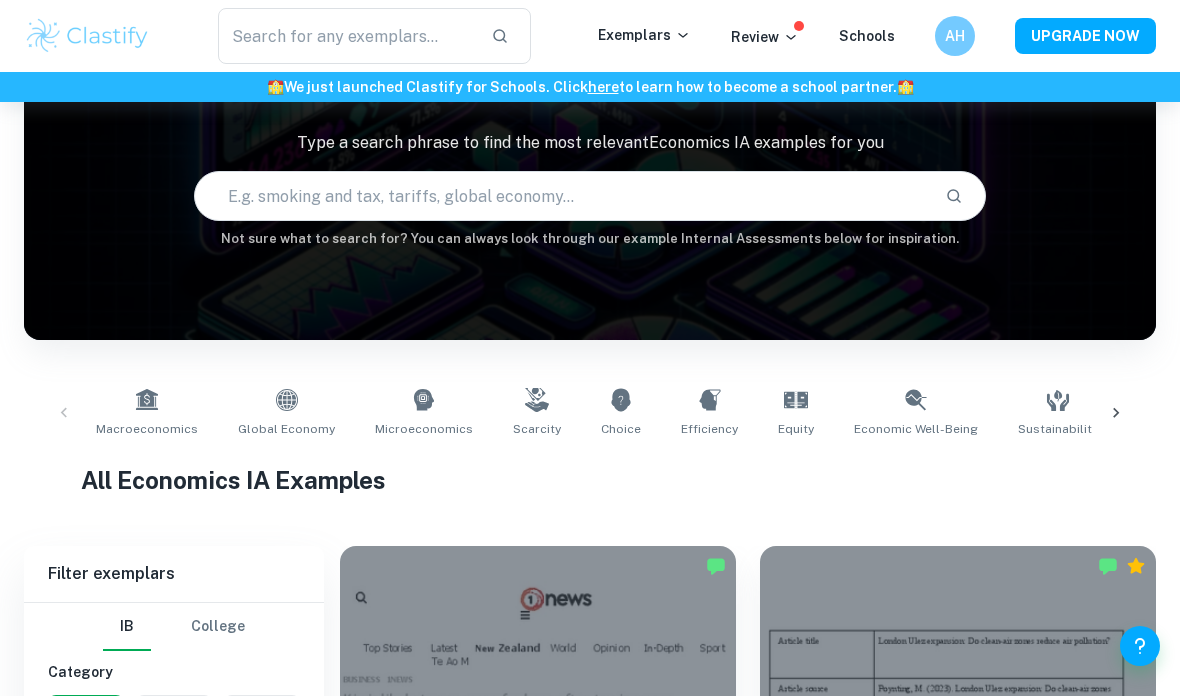 click 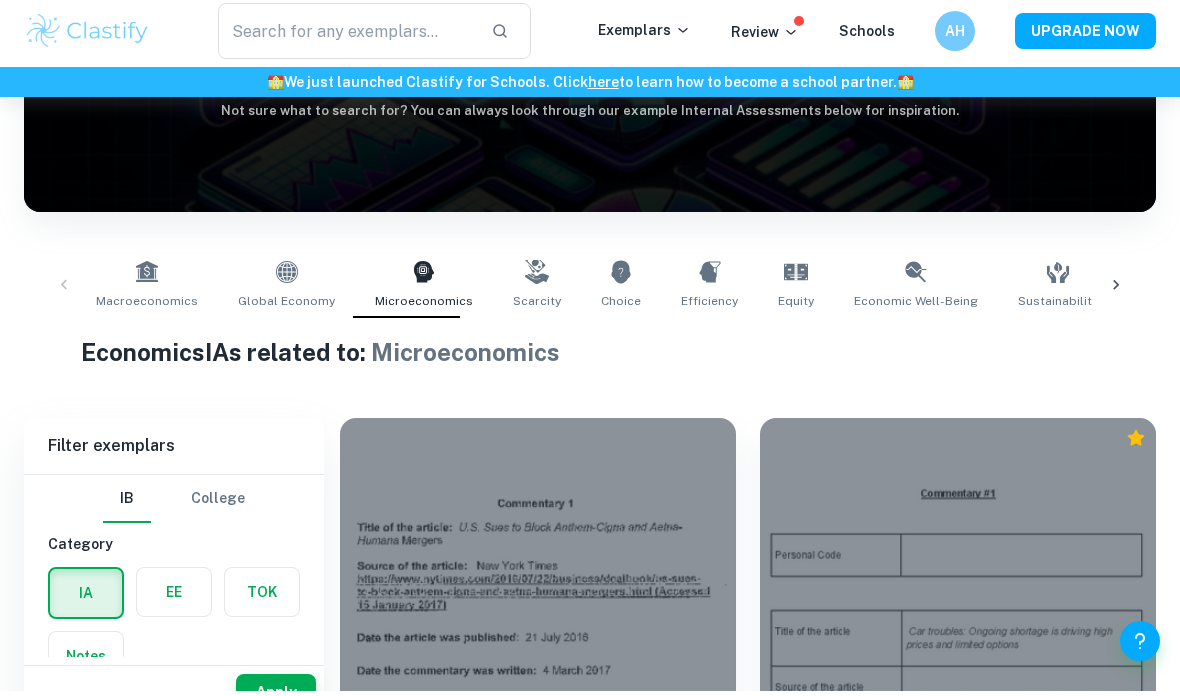 scroll, scrollTop: 246, scrollLeft: 0, axis: vertical 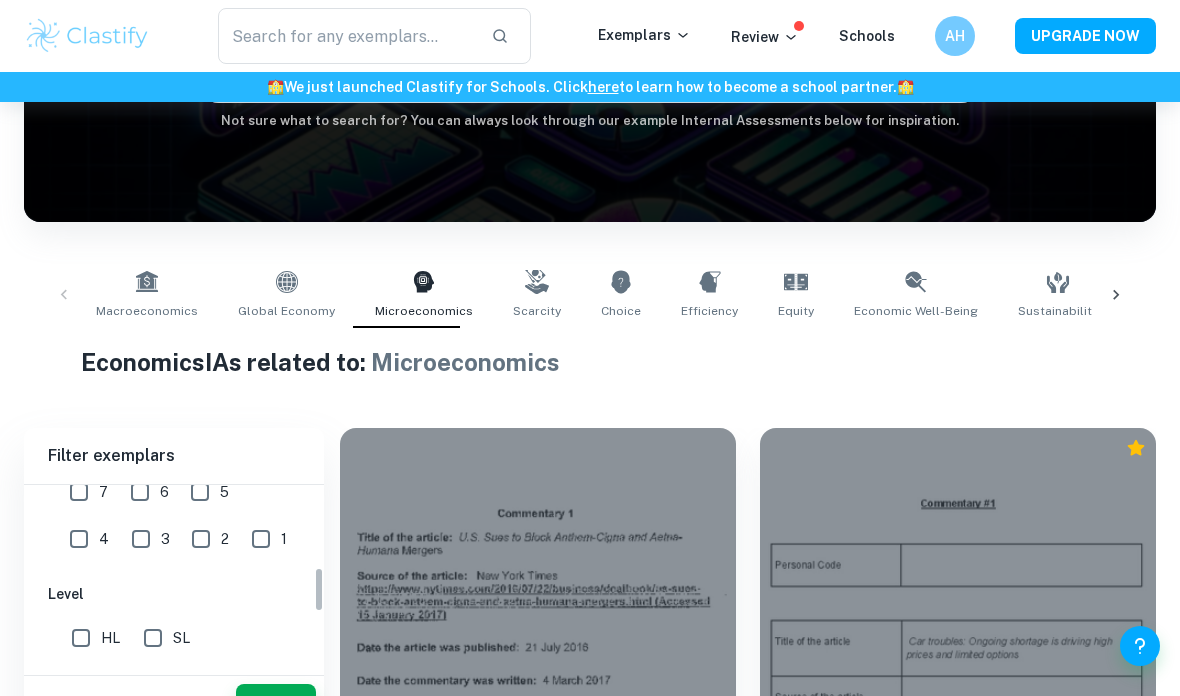 click on "7" at bounding box center [79, 492] 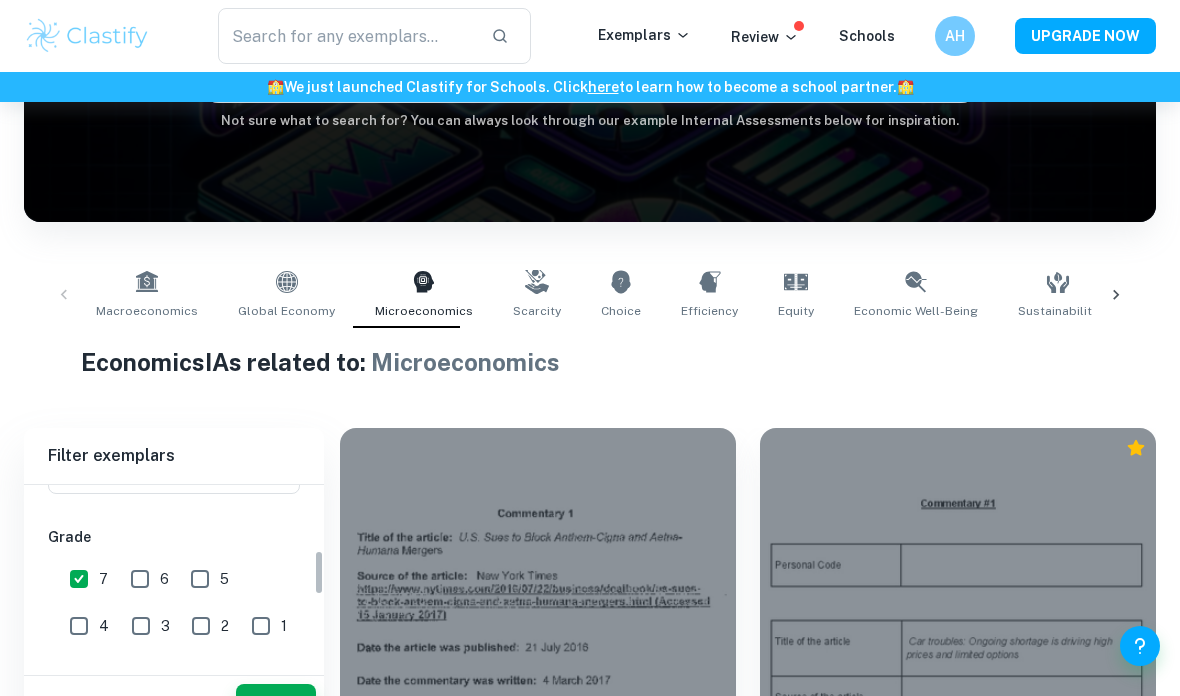 scroll, scrollTop: 310, scrollLeft: 0, axis: vertical 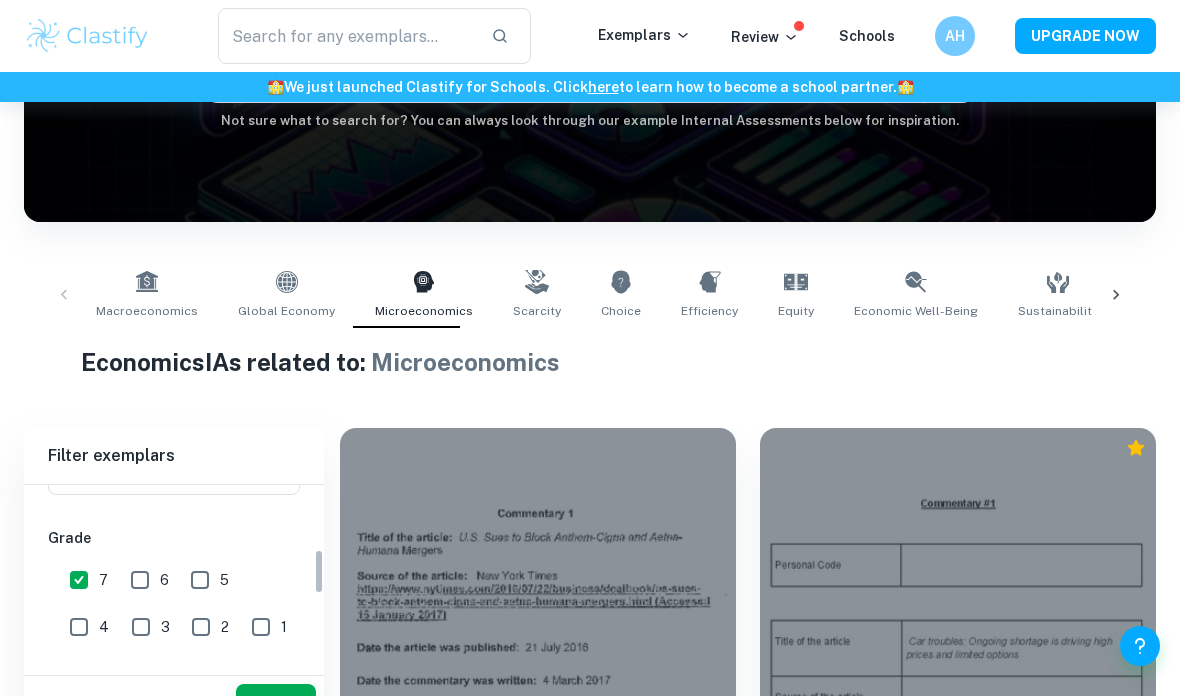 click on "6" at bounding box center (140, 580) 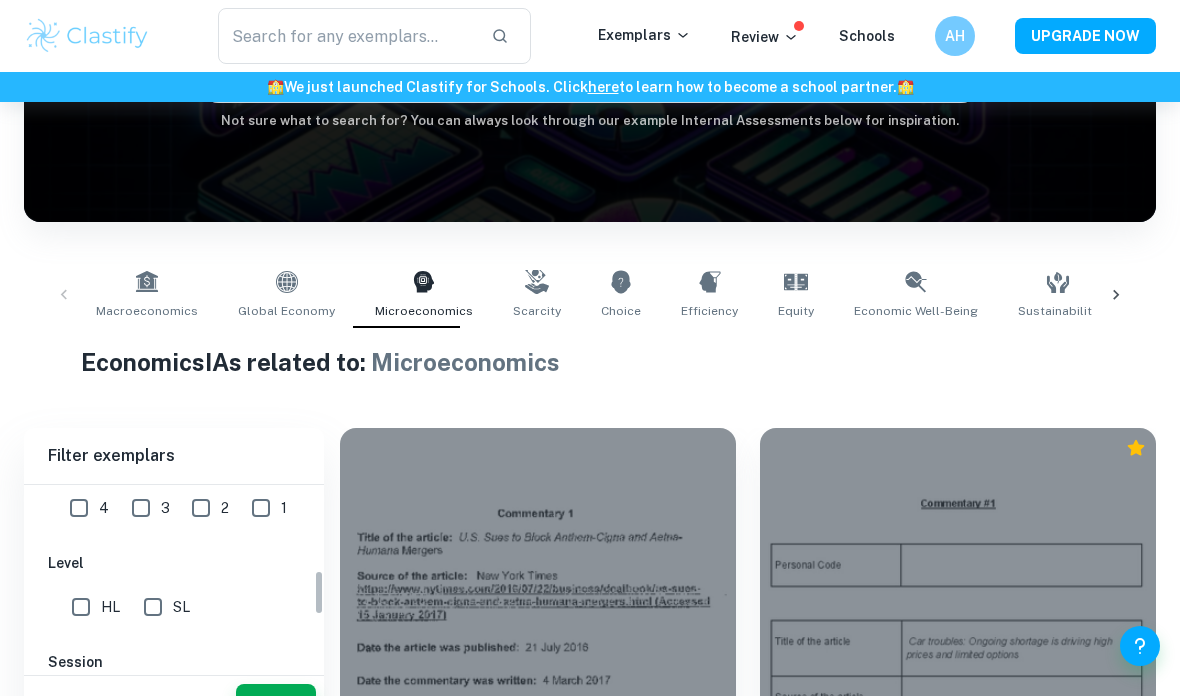 scroll, scrollTop: 435, scrollLeft: 0, axis: vertical 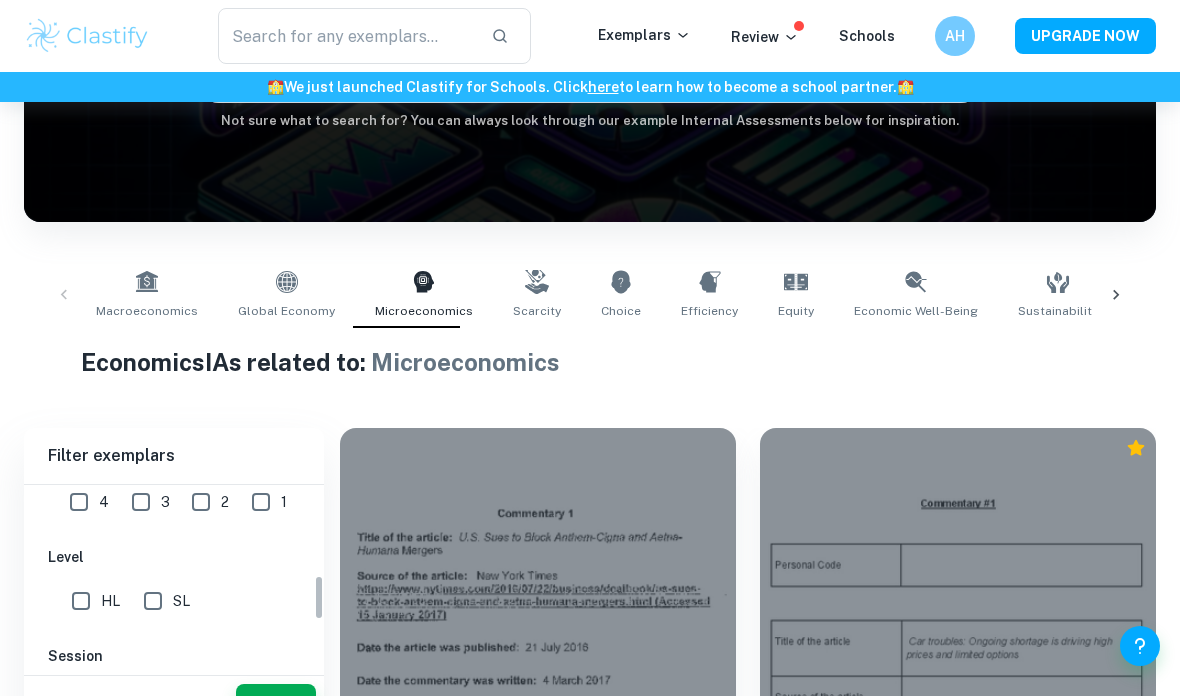 click on "HL" at bounding box center [81, 601] 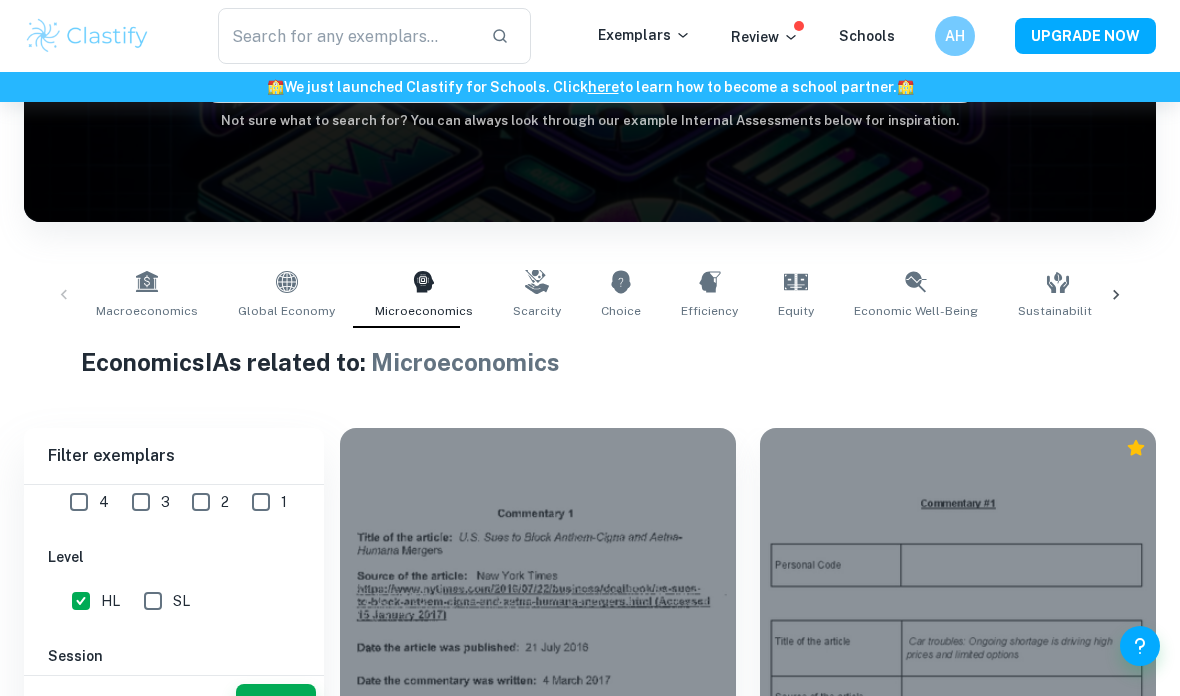 click on "Apply" at bounding box center (276, 702) 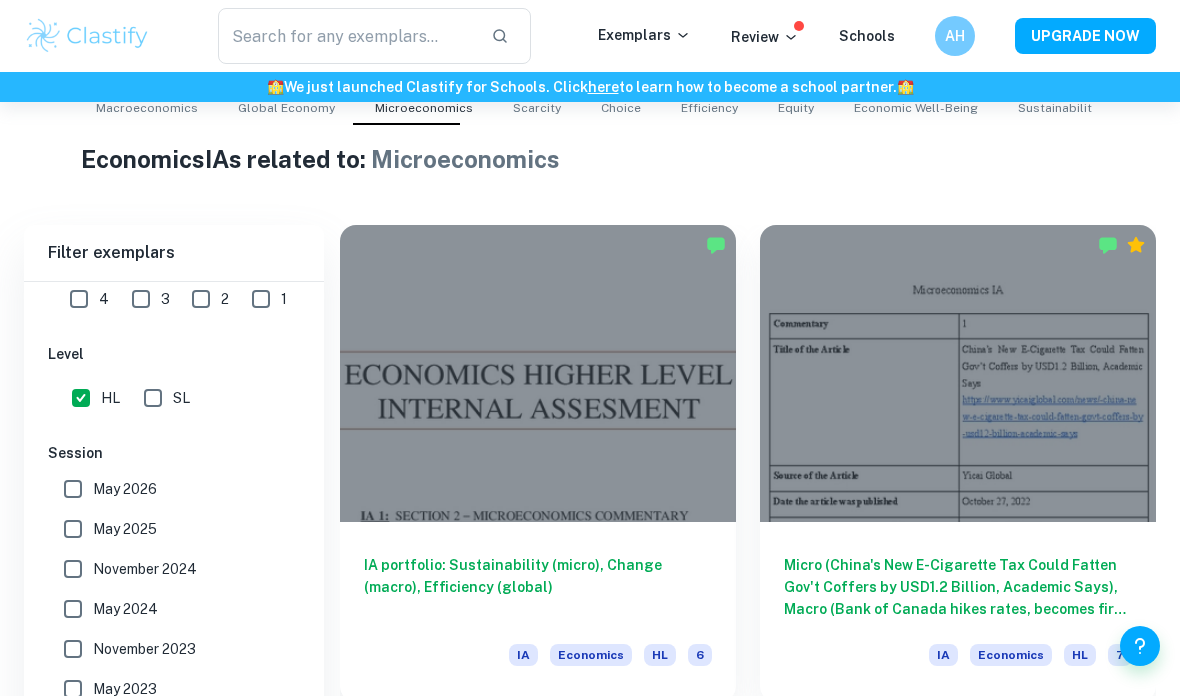 scroll, scrollTop: 566, scrollLeft: 0, axis: vertical 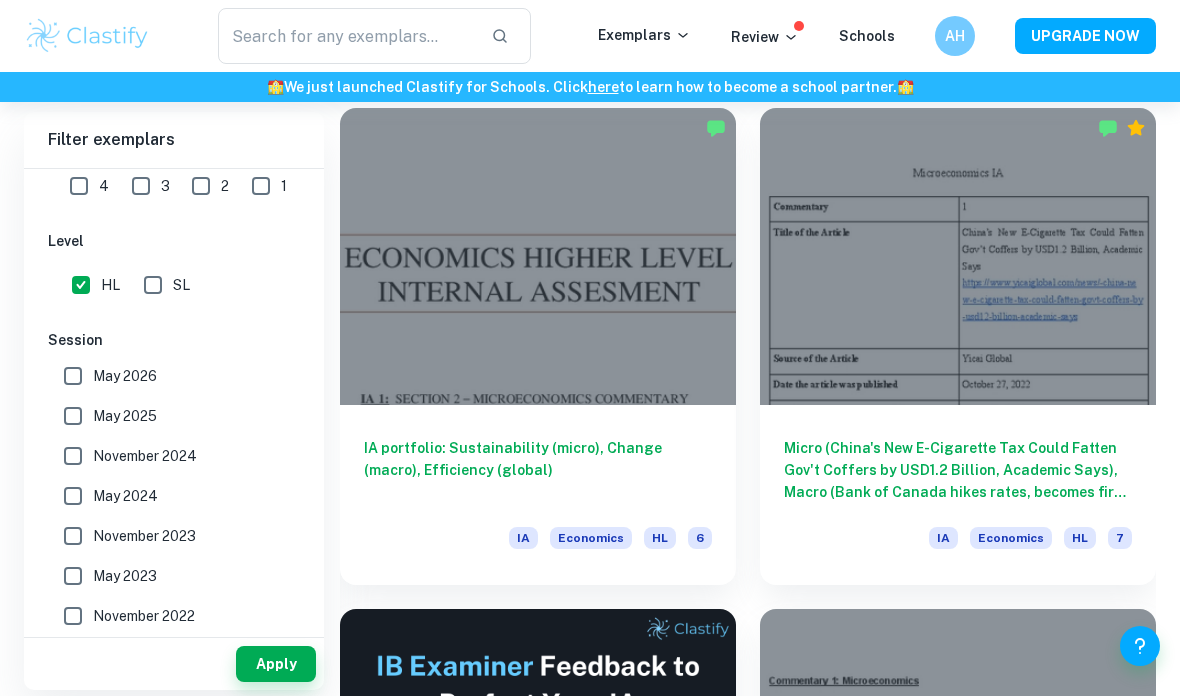 click on "Micro (China's New E-Cigarette Tax Could Fatten
Gov't Coffers by USD1.2 Billion, Academic
Says), Macro (Bank of Canada hikes rates, becomes first
major central bank to signal pause), Global (UK Cuts Tariffs On Products From [COUNTRY],
64 Others). IA Economics HL 7" at bounding box center [958, 495] 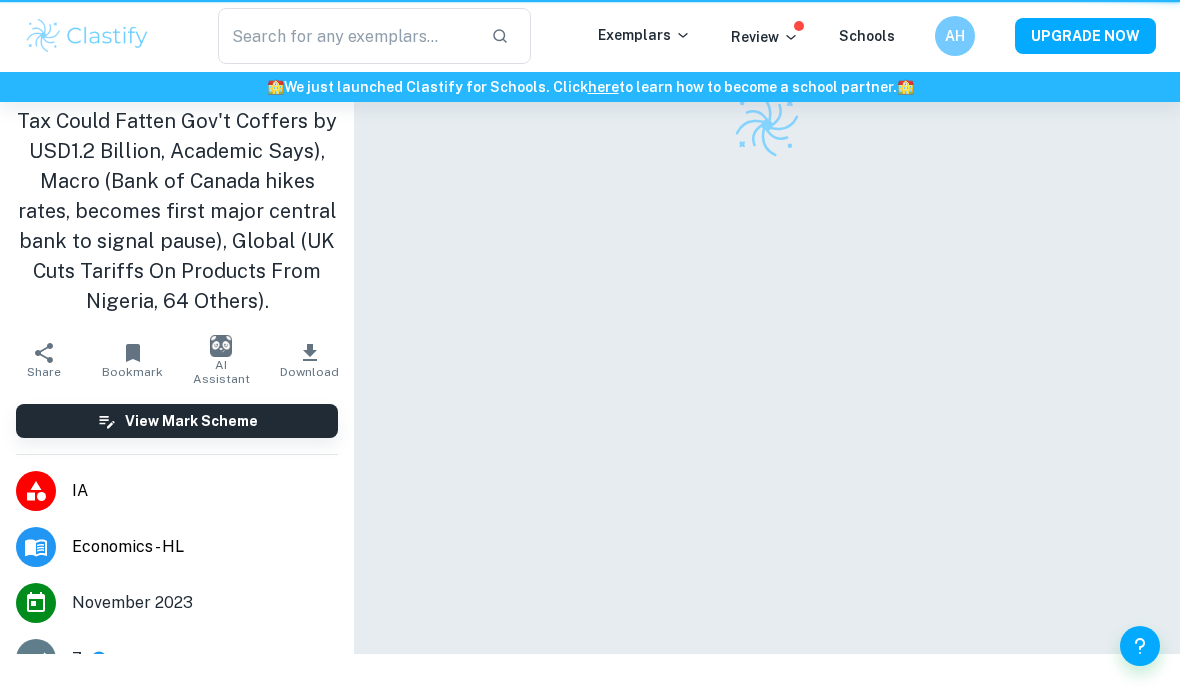 scroll, scrollTop: 0, scrollLeft: 0, axis: both 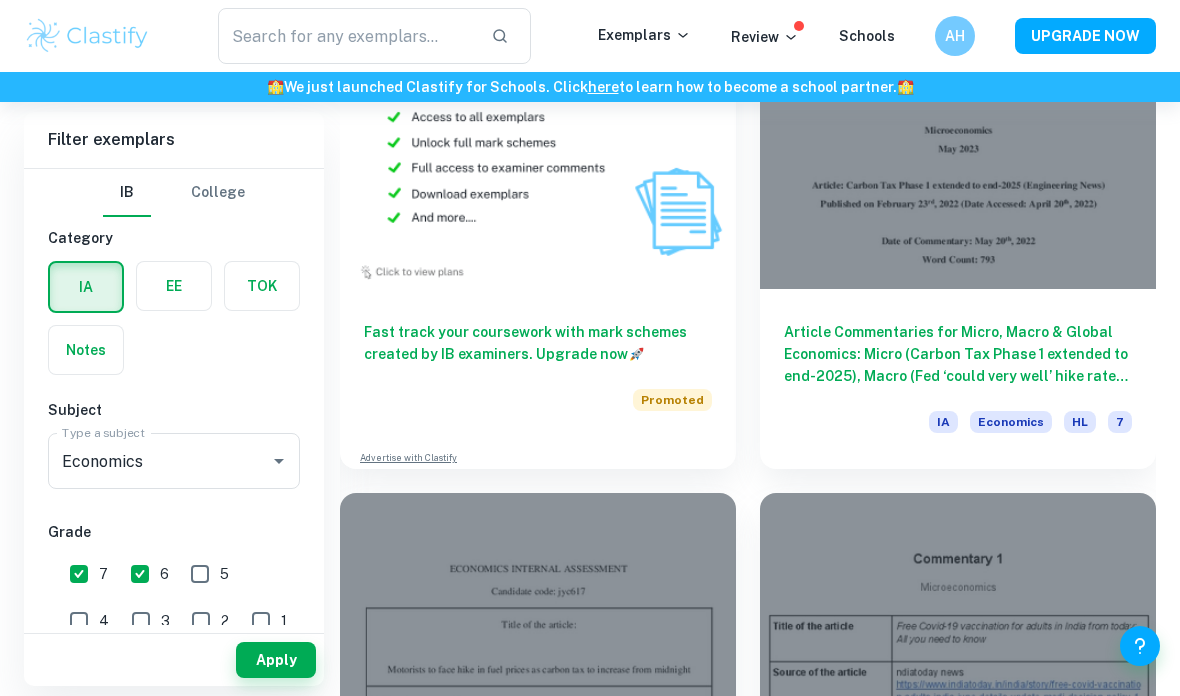 click on "Article Commentaries for Micro, Macro & Global Economics: Micro (Carbon Tax Phase 1 extended to end-2025), Macro (Fed ‘could very well’ hike rates by 75 basis points this month), Global (China grants zero tariffs on imports from selected African countries)" at bounding box center [958, 354] 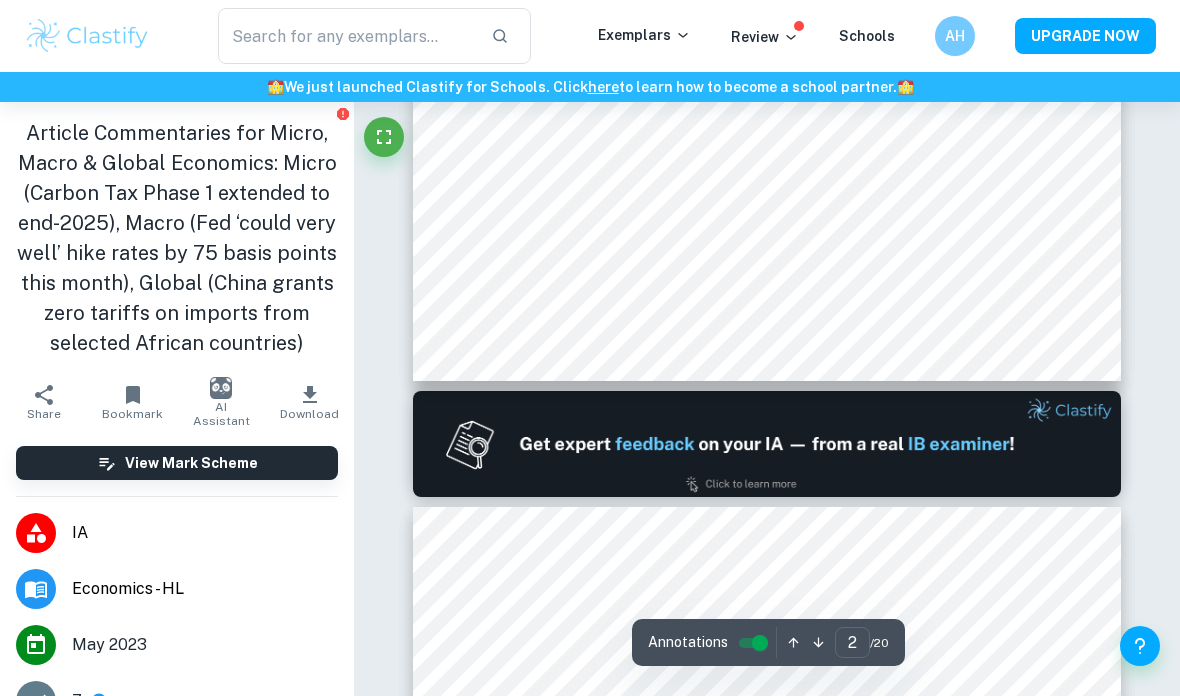scroll, scrollTop: 964, scrollLeft: 0, axis: vertical 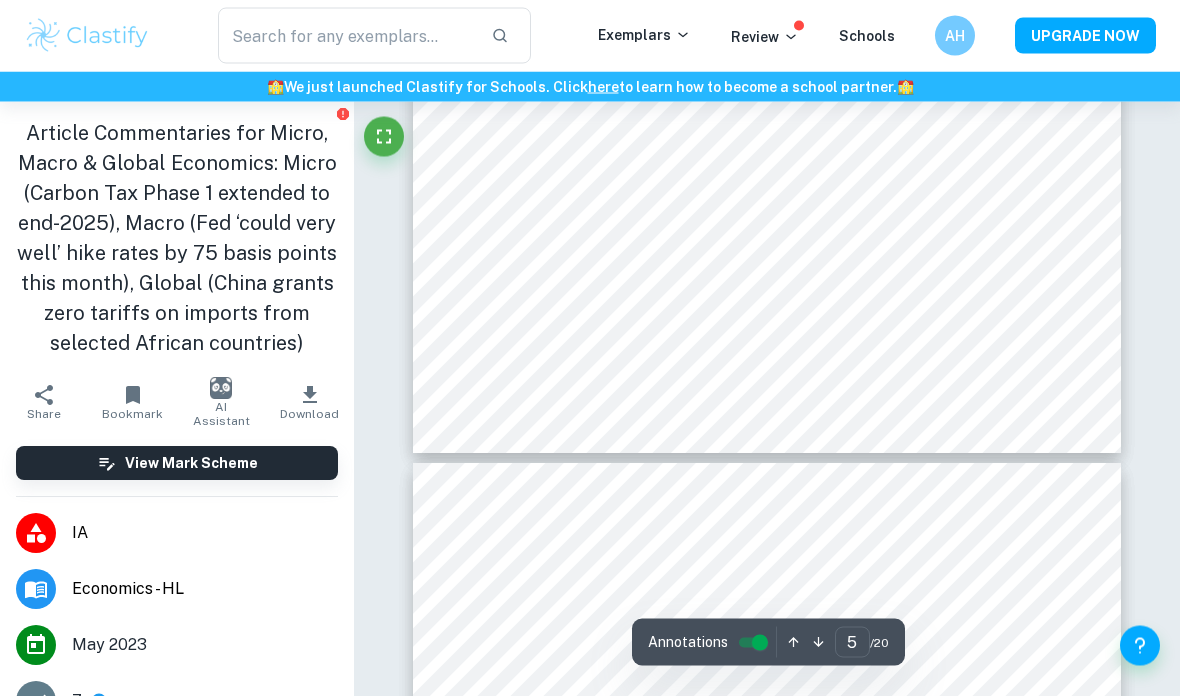 type on "6" 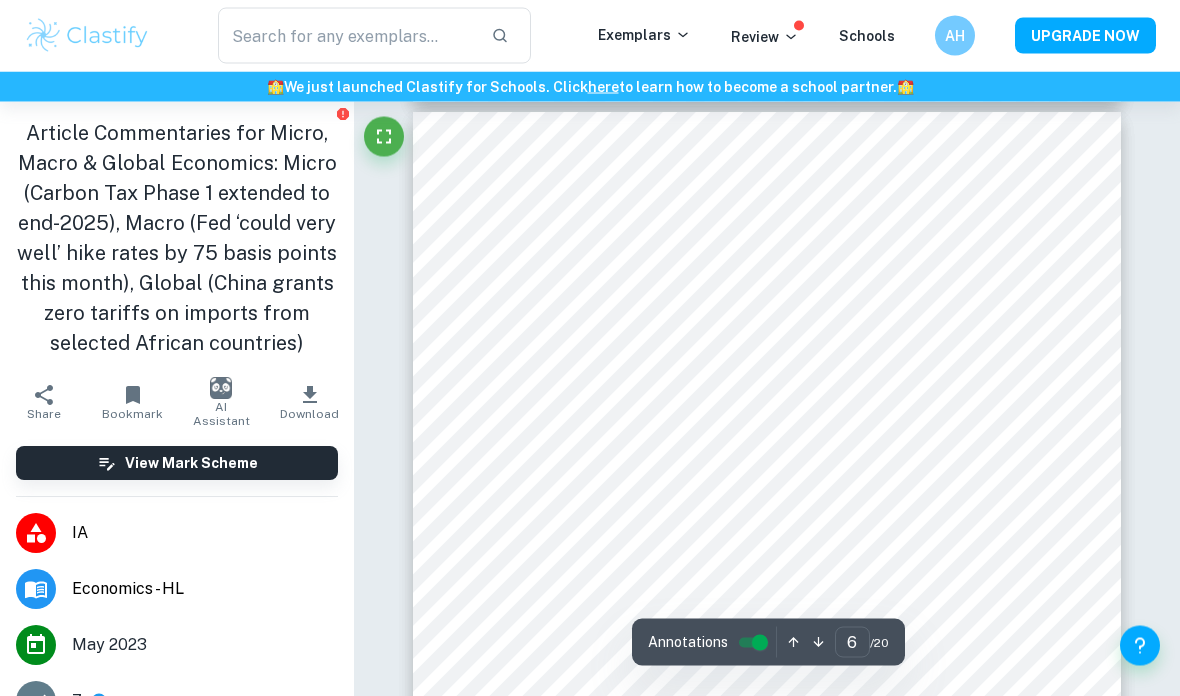 scroll, scrollTop: 4872, scrollLeft: 0, axis: vertical 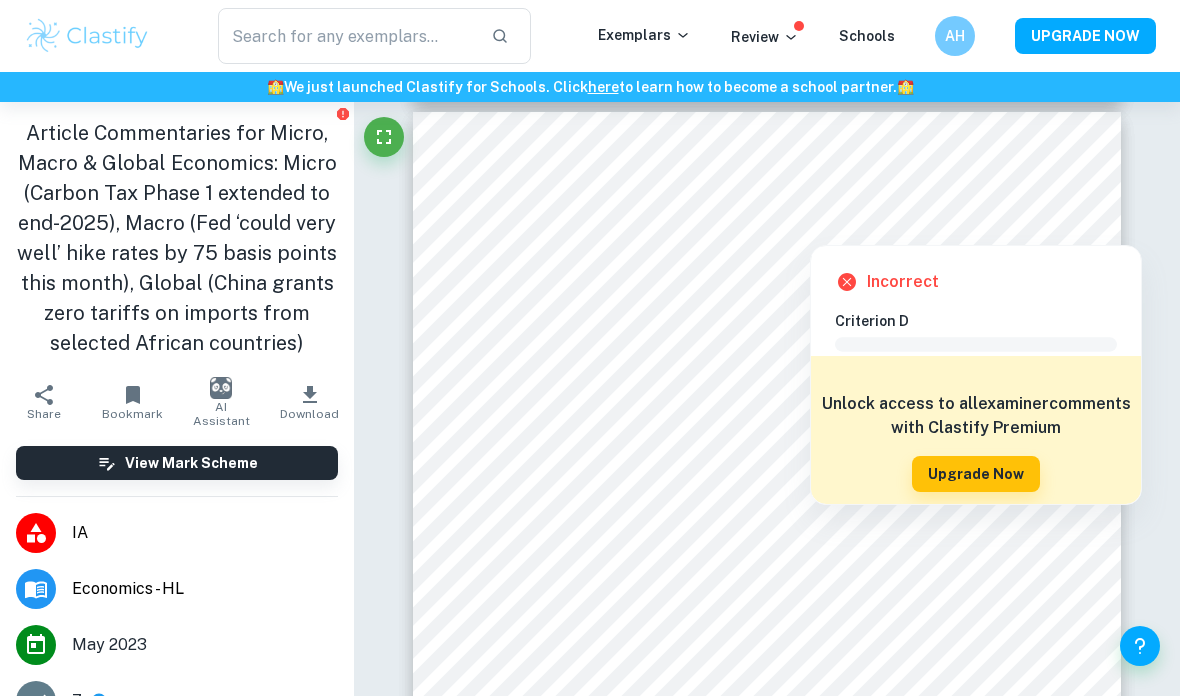 click at bounding box center [1046, 227] 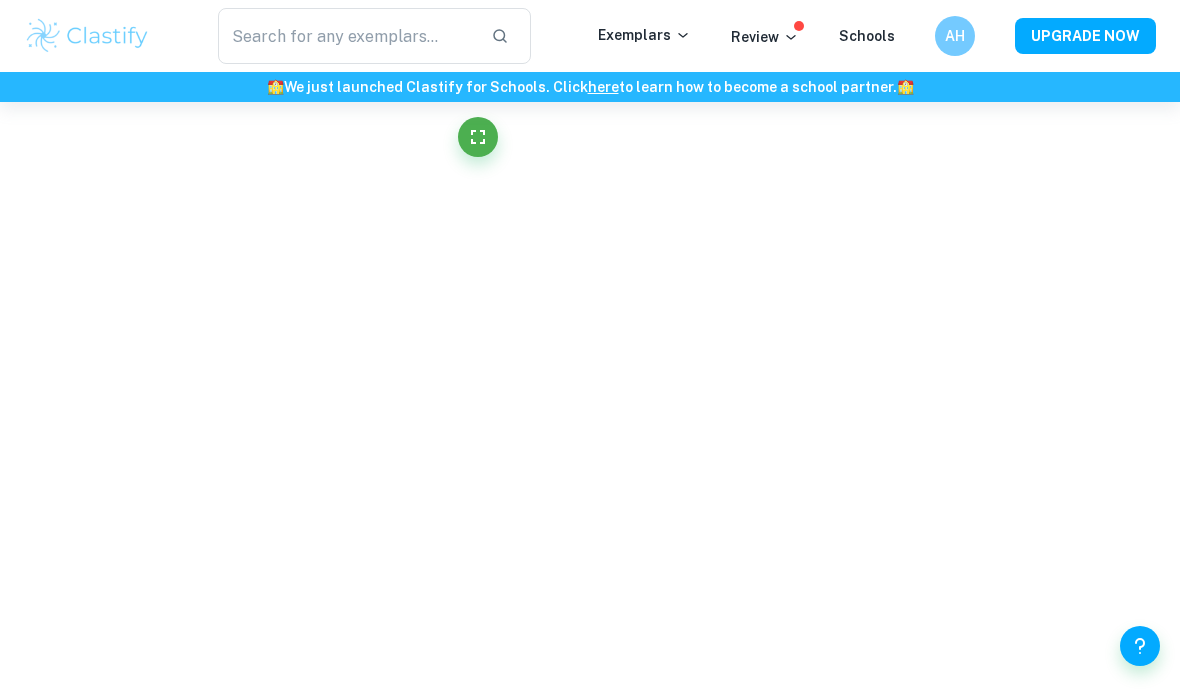scroll, scrollTop: 4601, scrollLeft: 0, axis: vertical 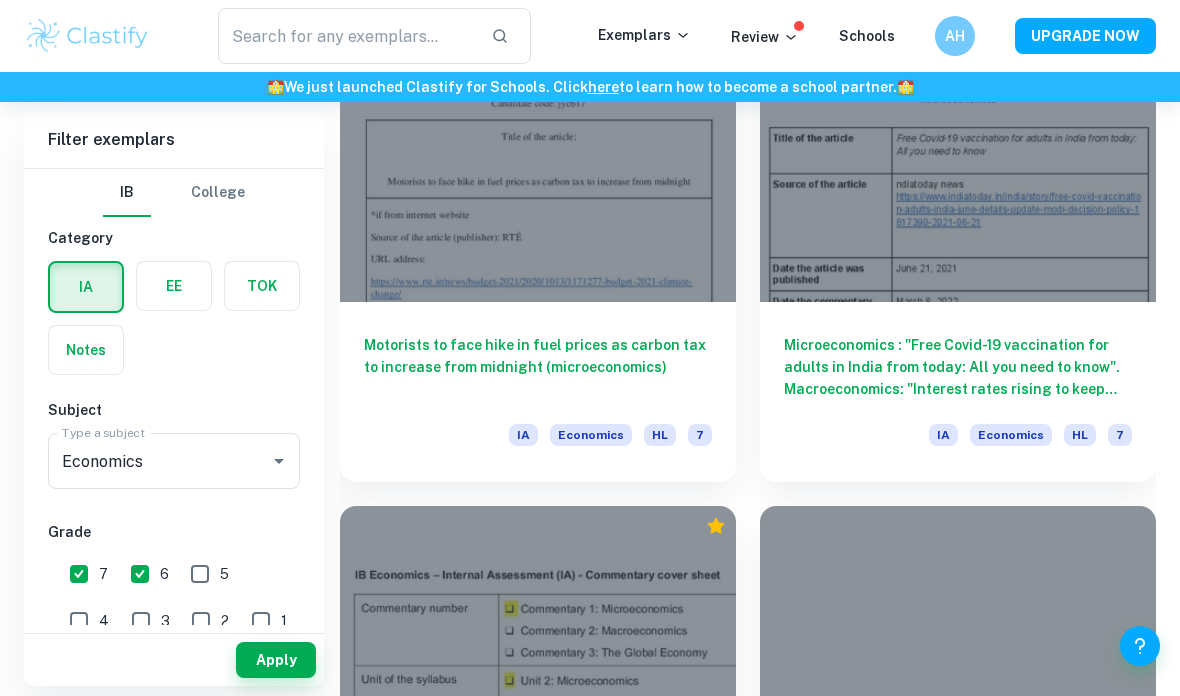 click on "Motorists to face hike in fuel prices as carbon tax to increase from midnight (microeconomics)" at bounding box center (538, 367) 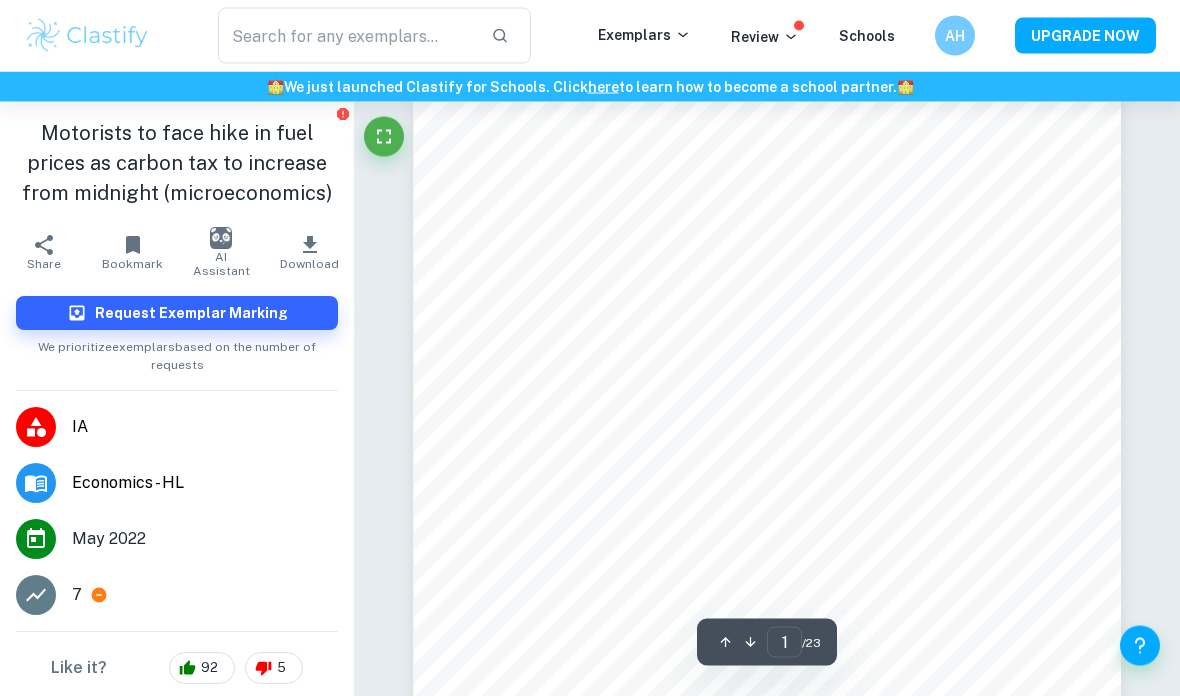 scroll, scrollTop: 205, scrollLeft: 0, axis: vertical 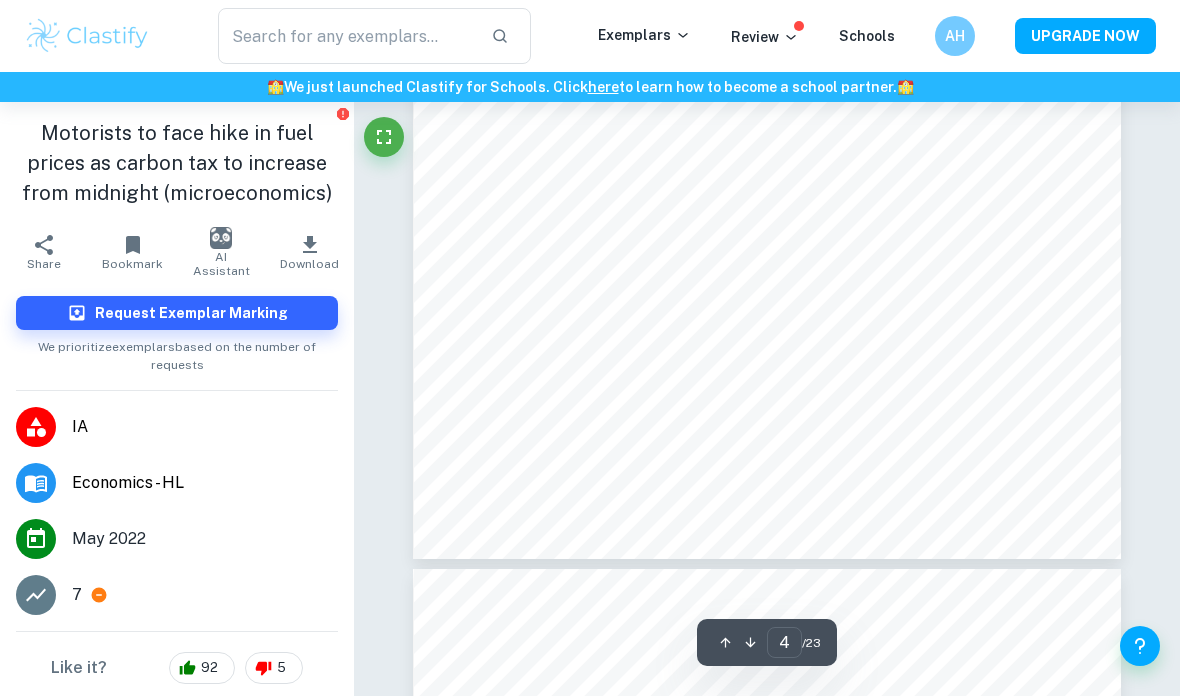 type on "5" 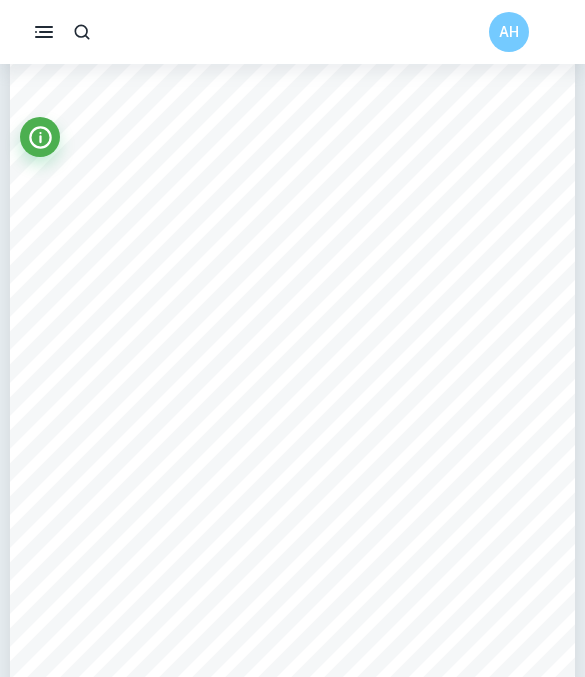 scroll, scrollTop: 3648, scrollLeft: 0, axis: vertical 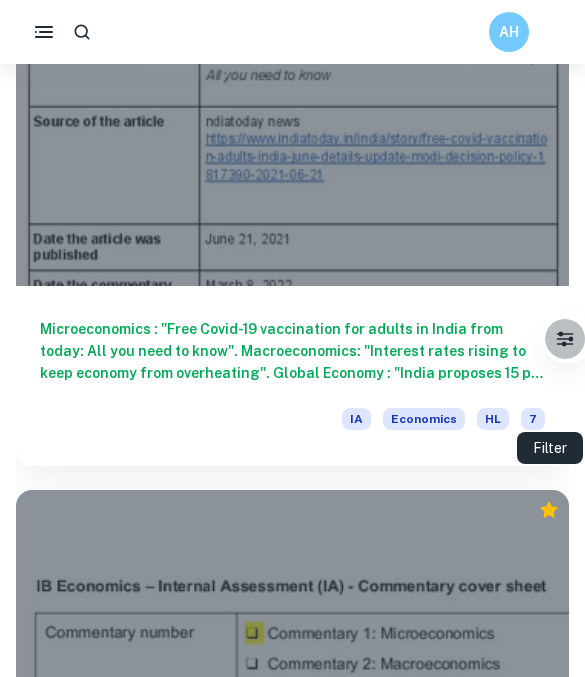 click on "Microeconomics : "Free Covid-19 vaccination for adults in India from today: All you need to know".  Macroeconomics: "Interest rates rising to keep economy from overheating". Global Economy : "India proposes 15 pc retaliatory duties on 22 items imported from UK"" at bounding box center [292, 351] 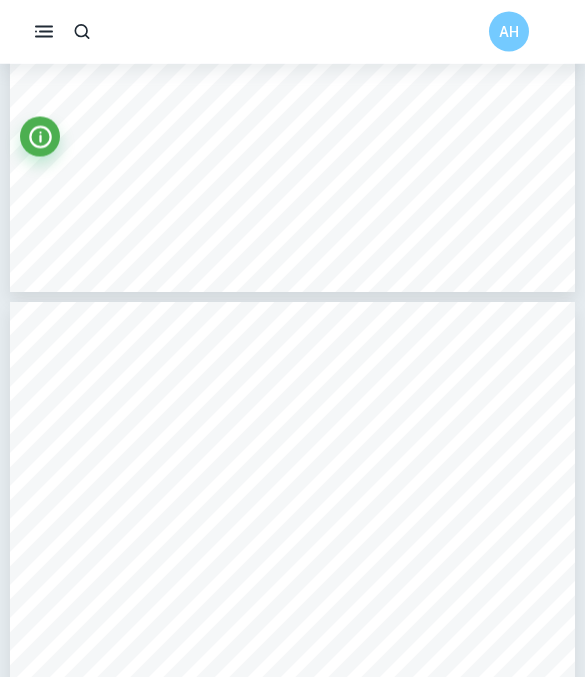 scroll, scrollTop: 3660, scrollLeft: 0, axis: vertical 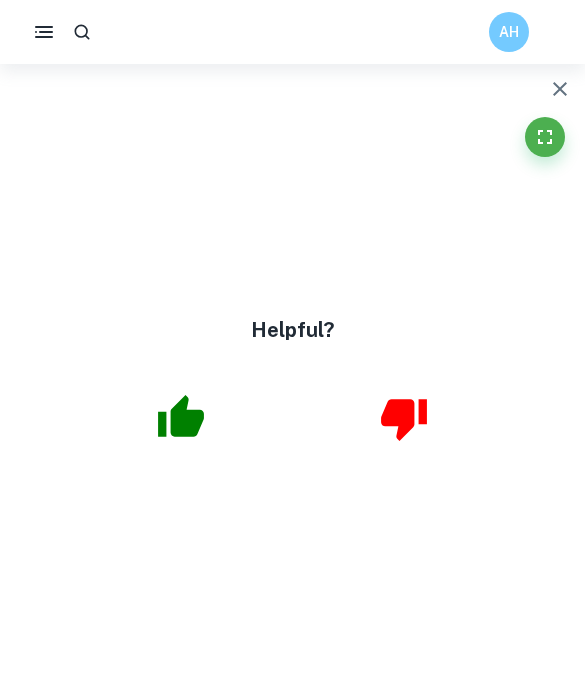 click on "Helpful?" at bounding box center [292, 370] 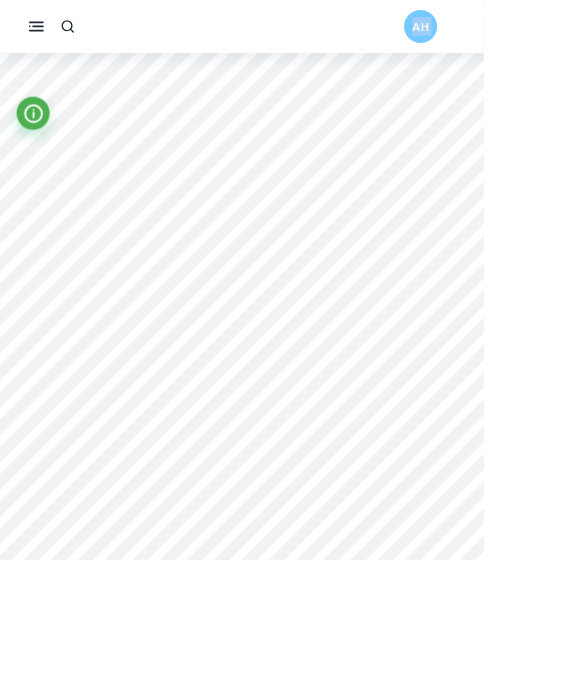 scroll, scrollTop: 4085, scrollLeft: 0, axis: vertical 